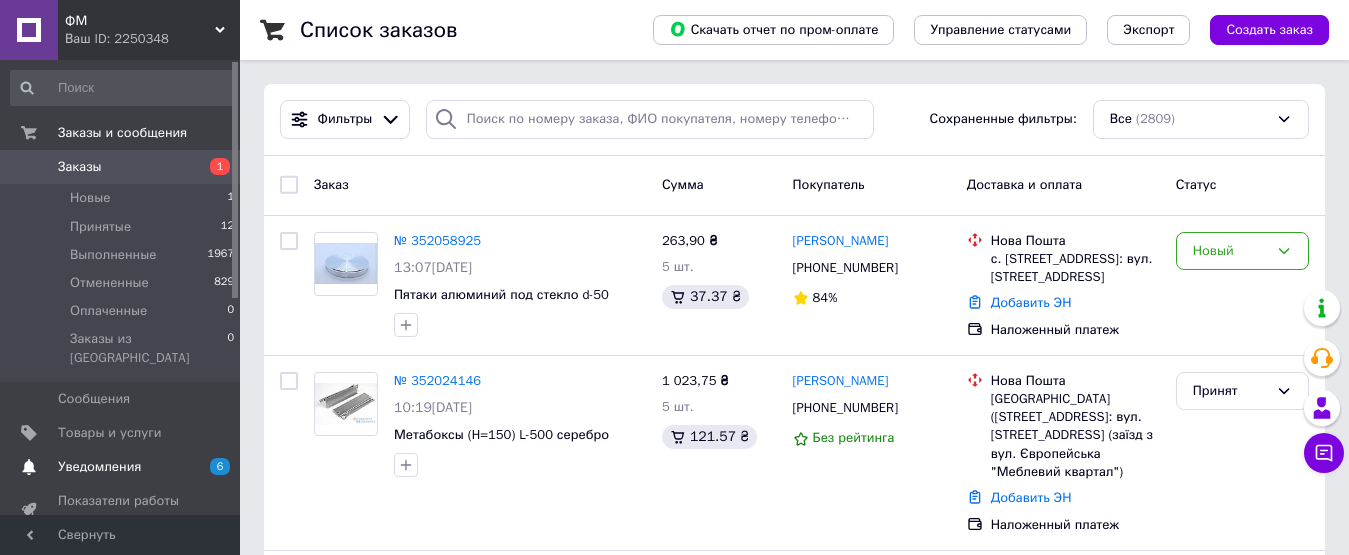 scroll, scrollTop: 0, scrollLeft: 0, axis: both 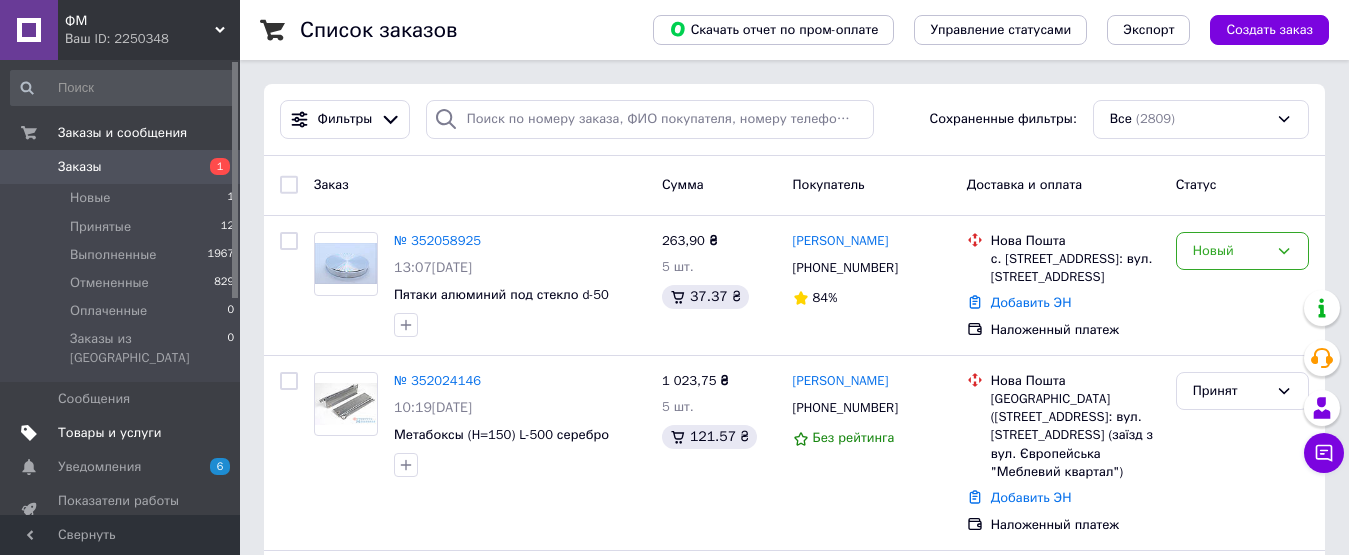 click on "Товары и услуги" at bounding box center [110, 433] 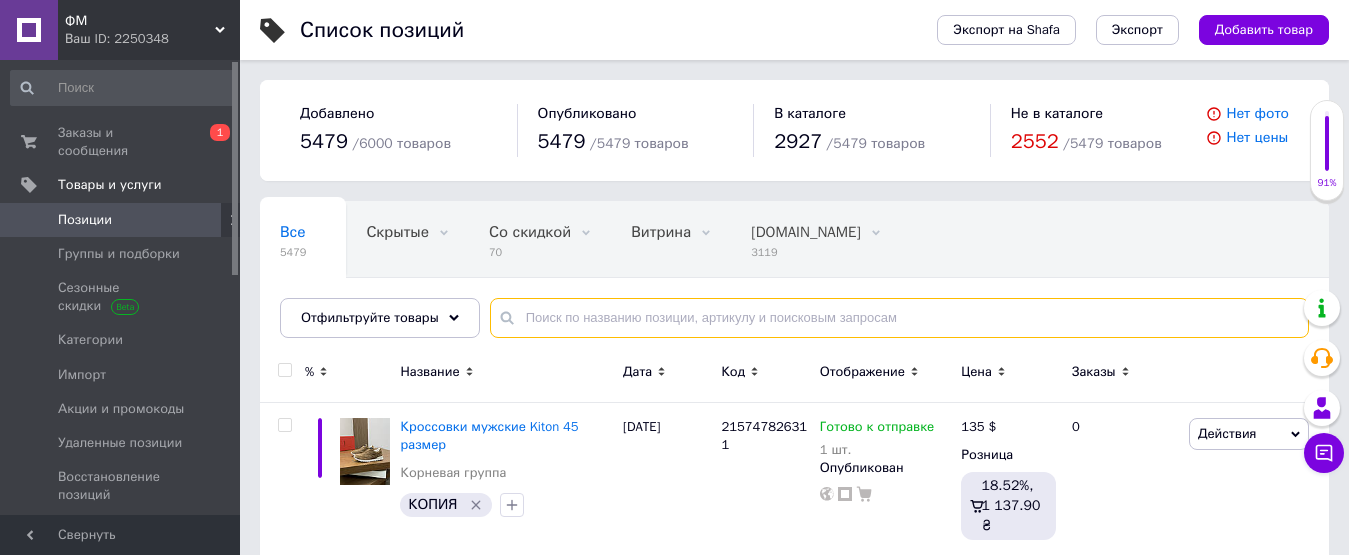 click at bounding box center (899, 318) 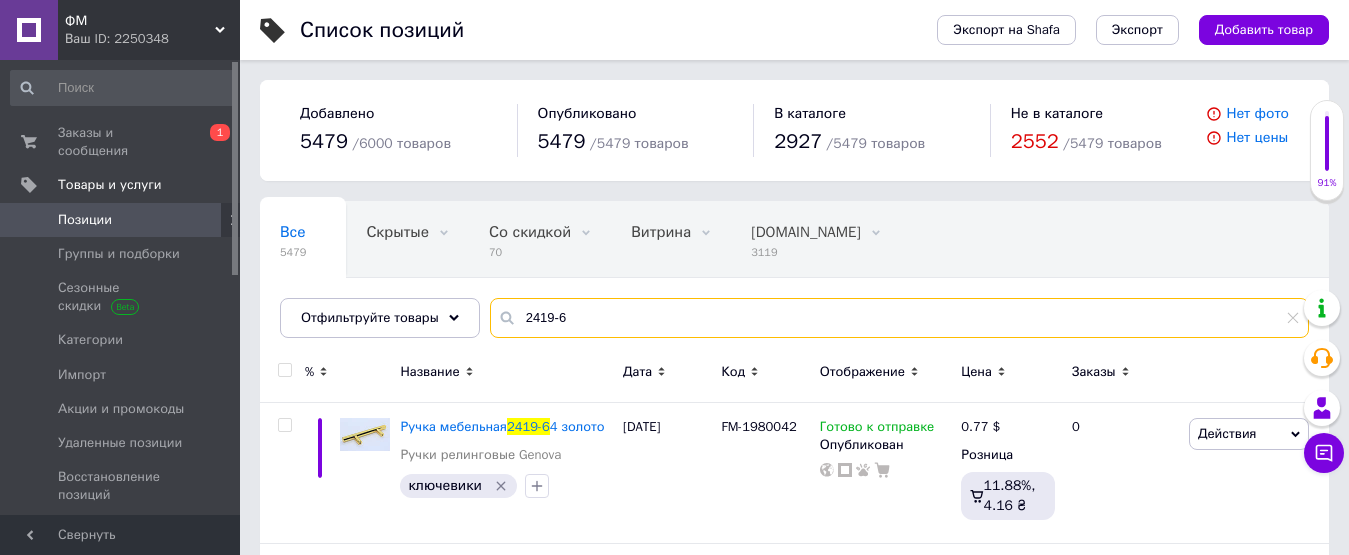 type on "2419-6" 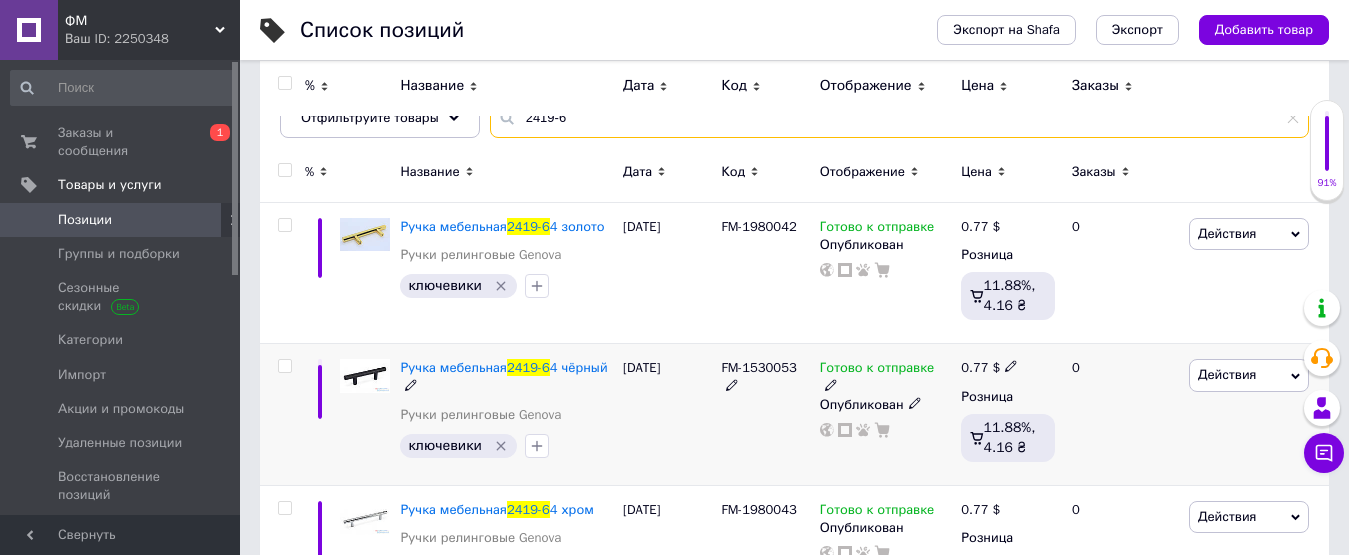 scroll, scrollTop: 291, scrollLeft: 0, axis: vertical 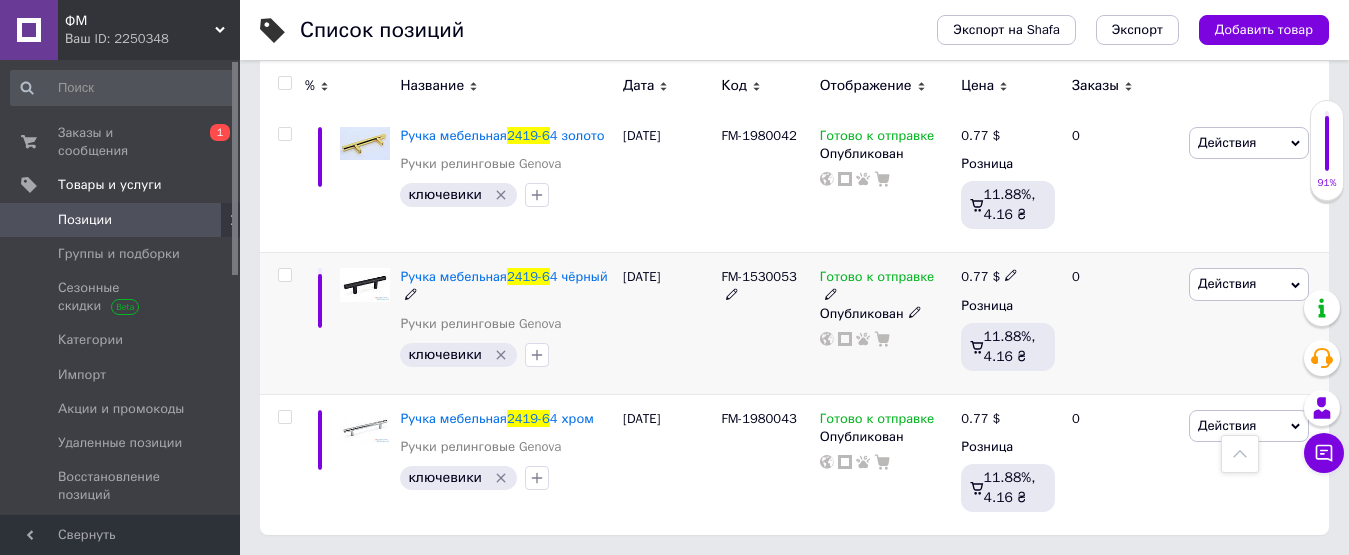 click 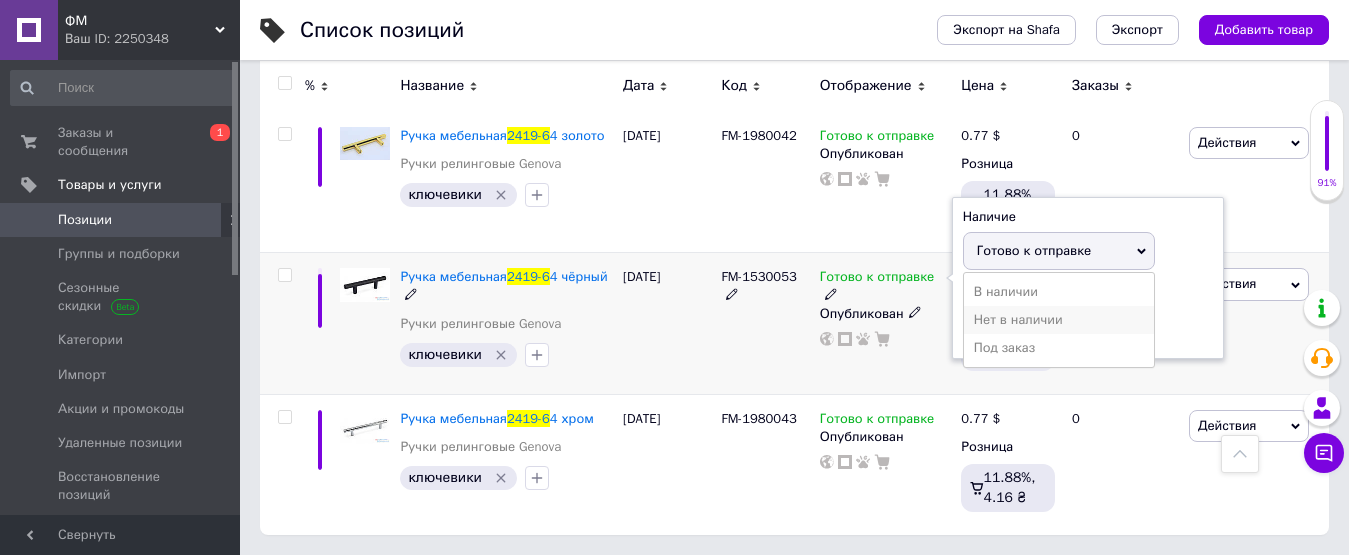 click on "Нет в наличии" at bounding box center (1059, 320) 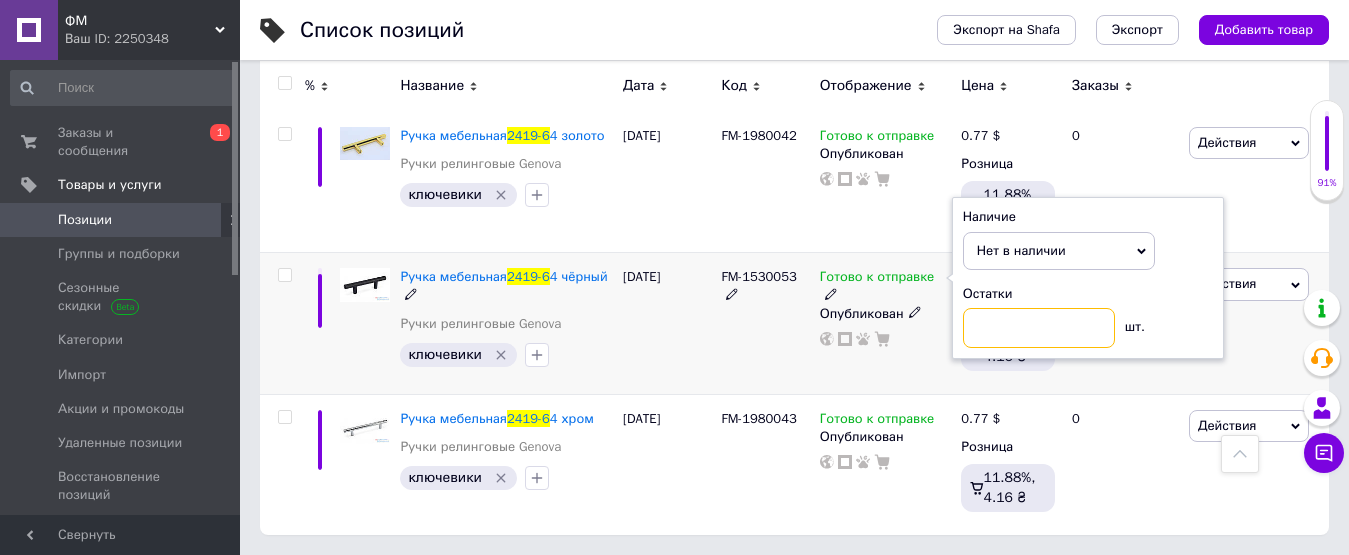 click at bounding box center [1039, 328] 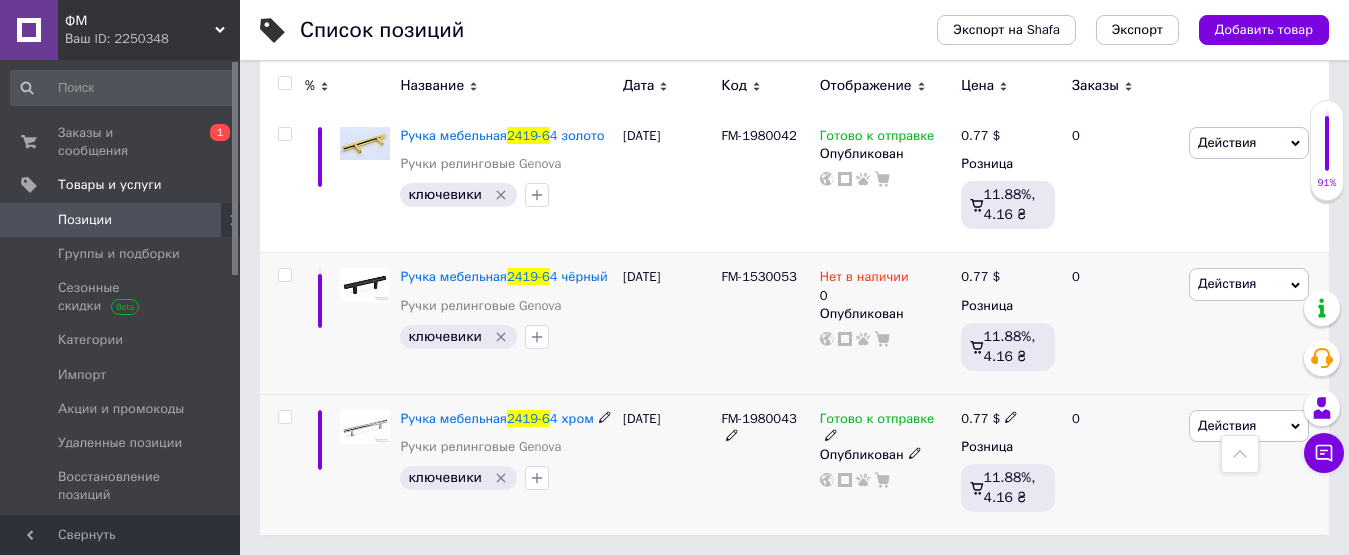 click 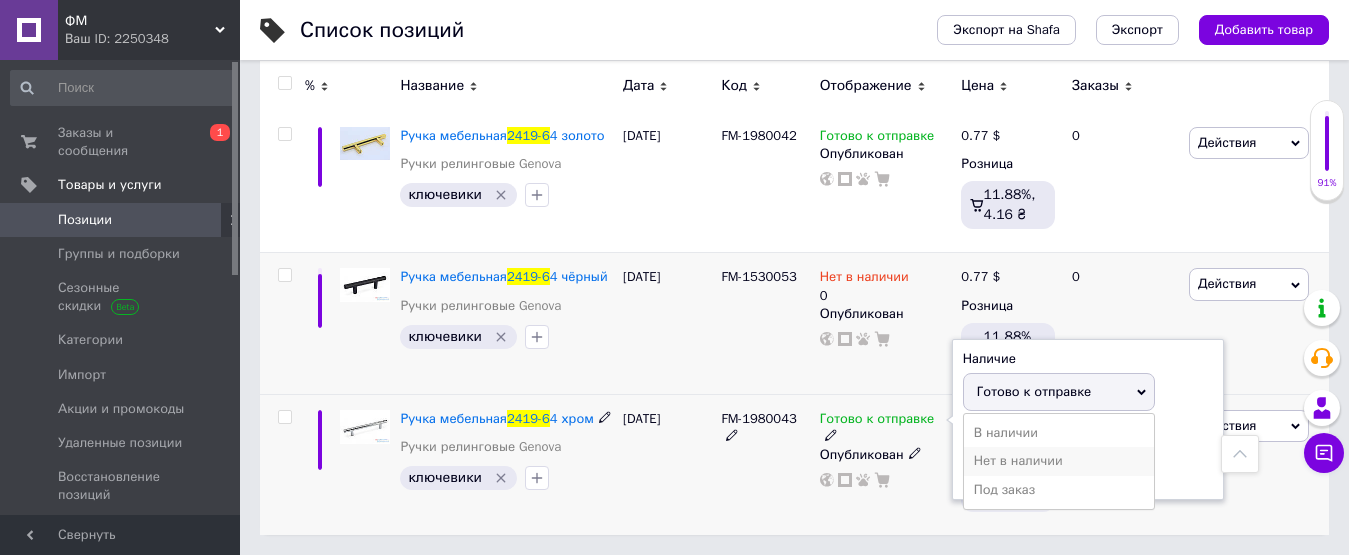 click on "Нет в наличии" at bounding box center [1059, 461] 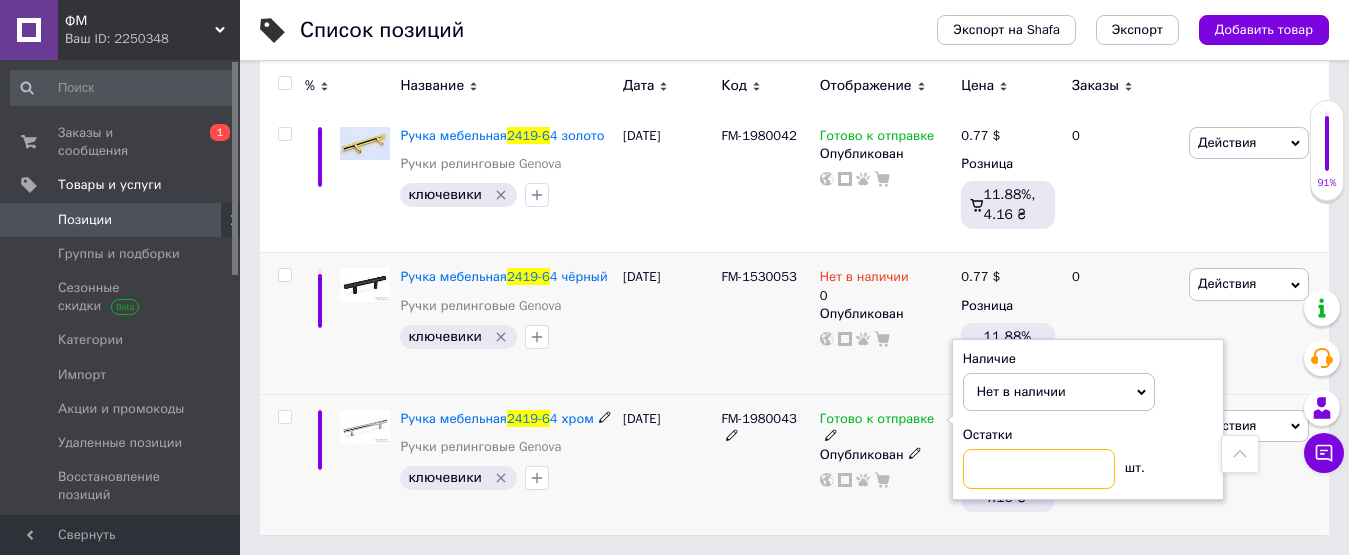 click at bounding box center (1039, 469) 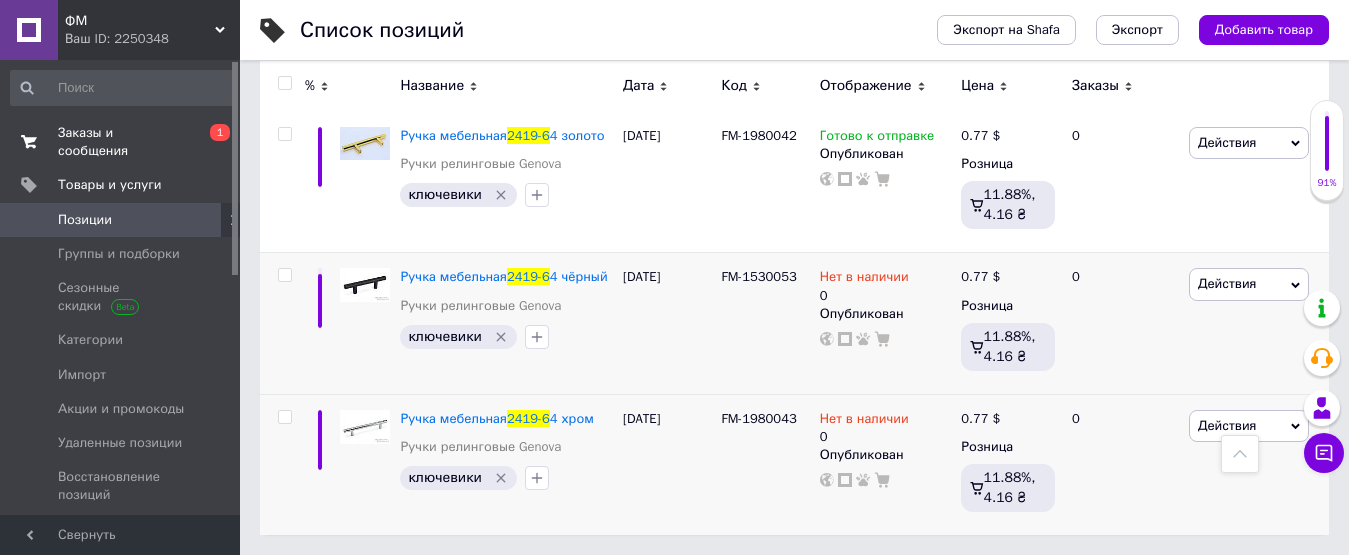 click on "Заказы и сообщения" at bounding box center [121, 142] 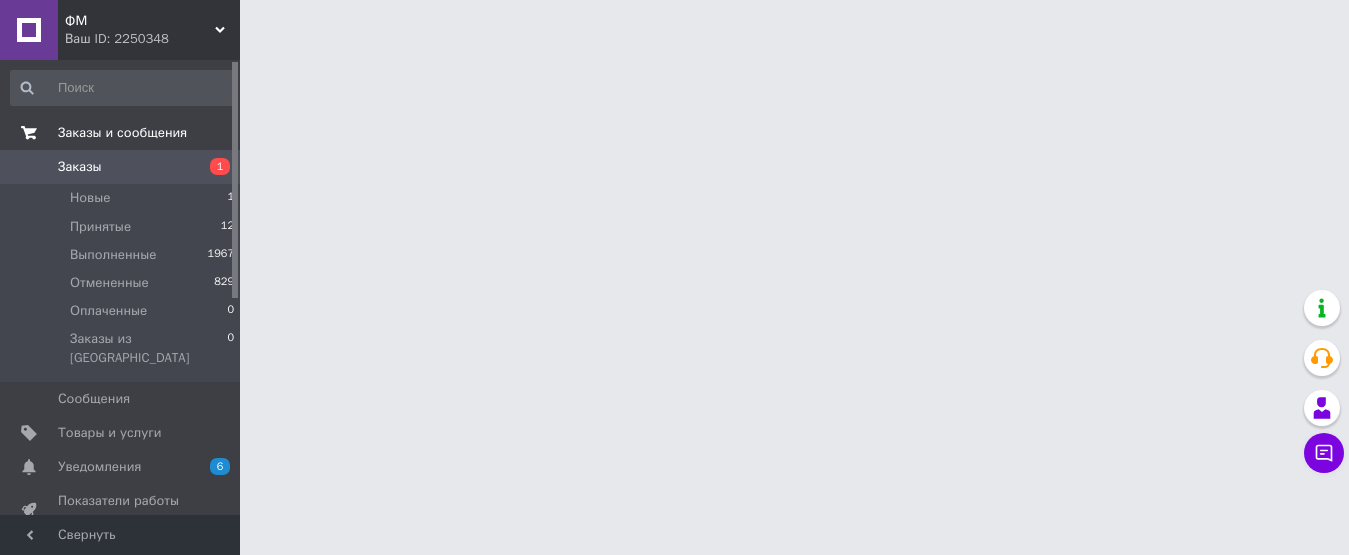 scroll, scrollTop: 0, scrollLeft: 0, axis: both 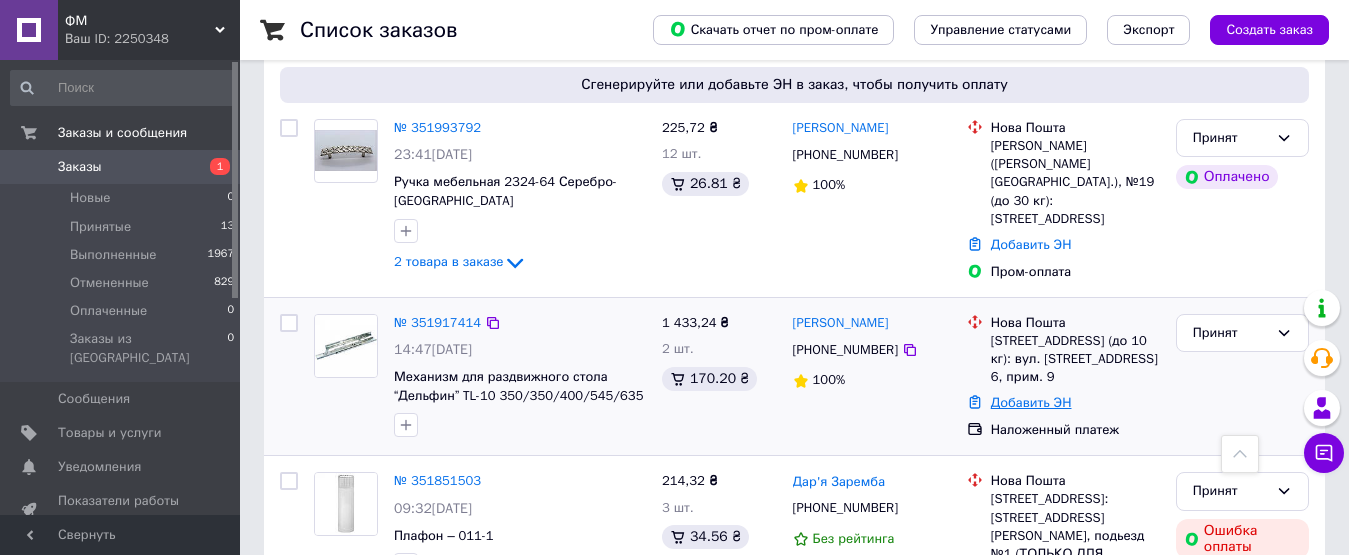 click on "Добавить ЭН" at bounding box center (1031, 402) 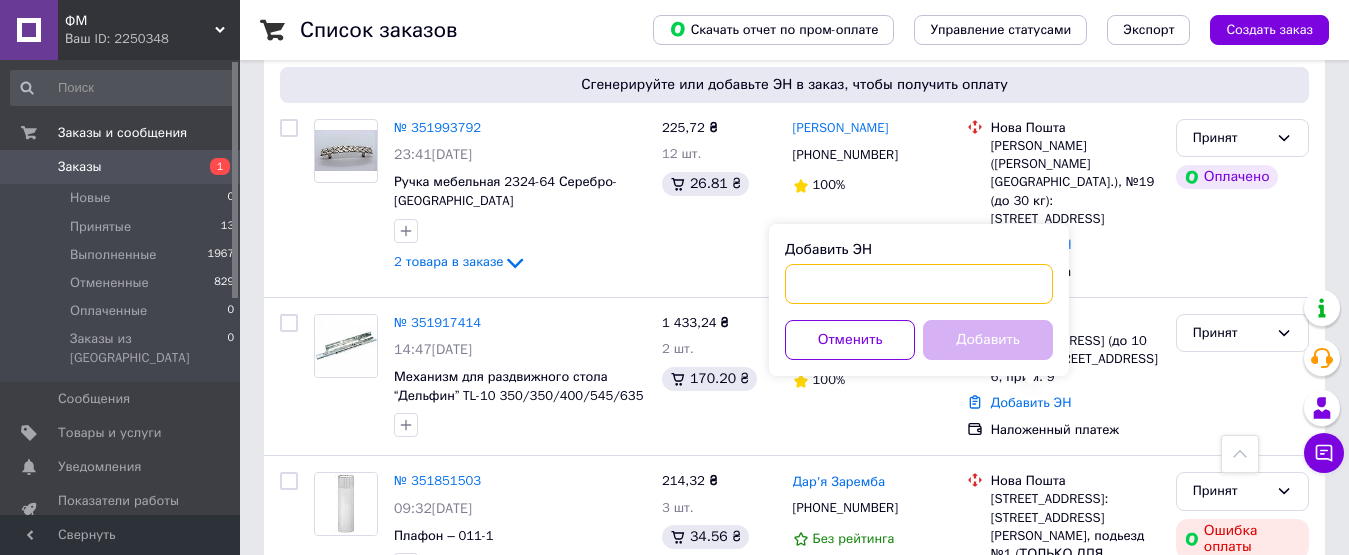 click on "Добавить ЭН" at bounding box center [919, 284] 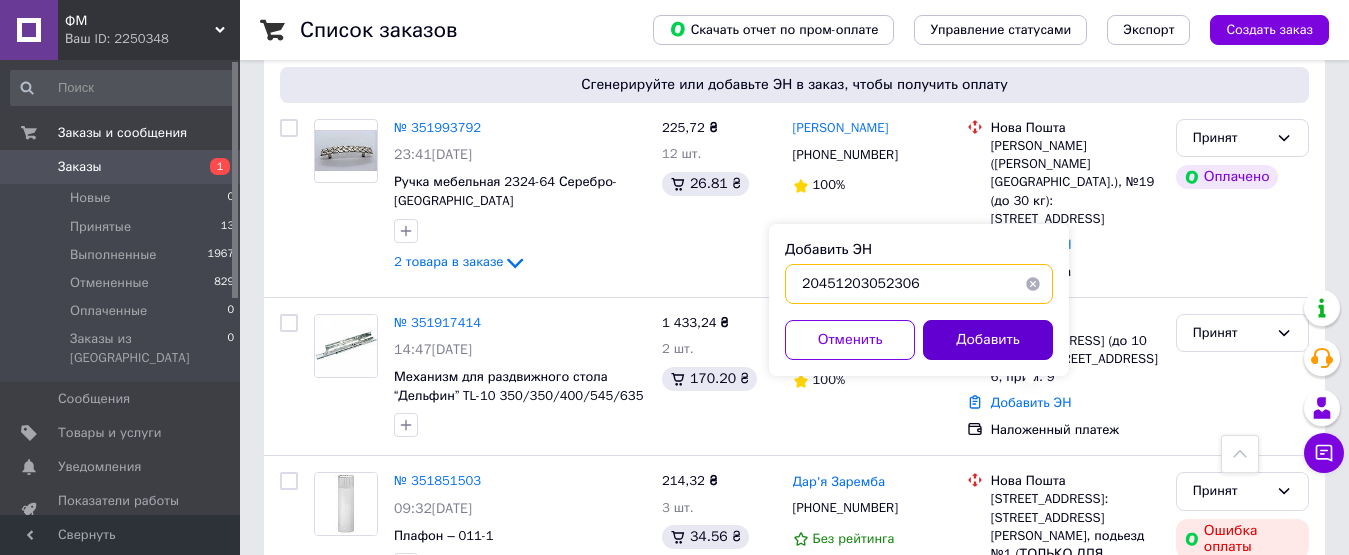 type on "20451203052306" 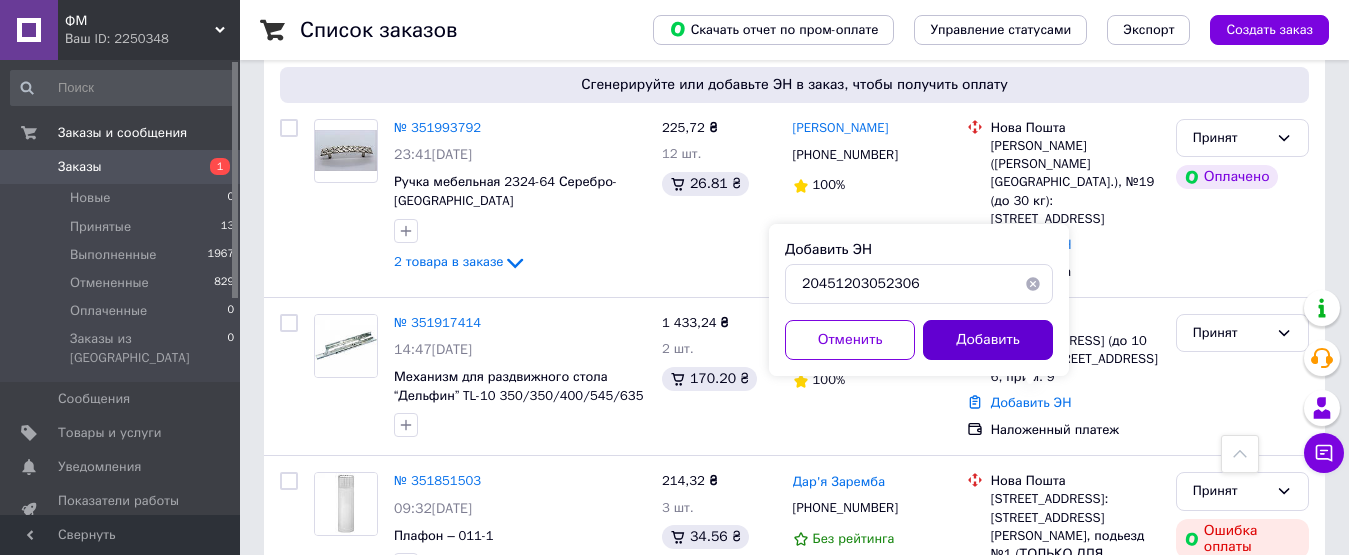 click on "Добавить" at bounding box center [988, 340] 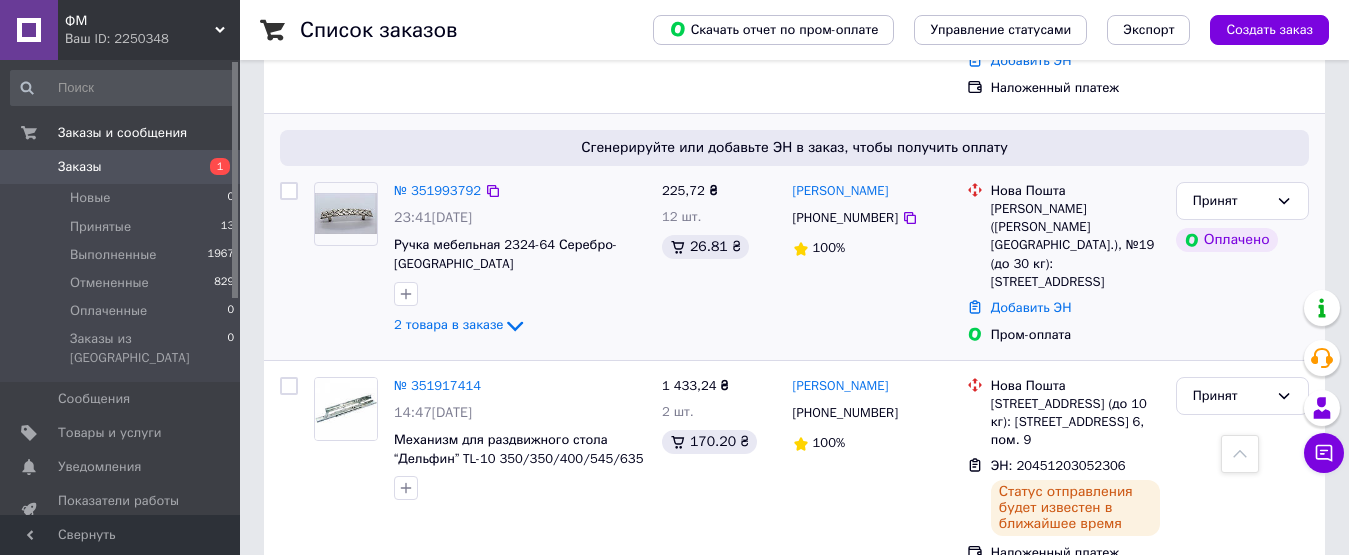 scroll, scrollTop: 0, scrollLeft: 0, axis: both 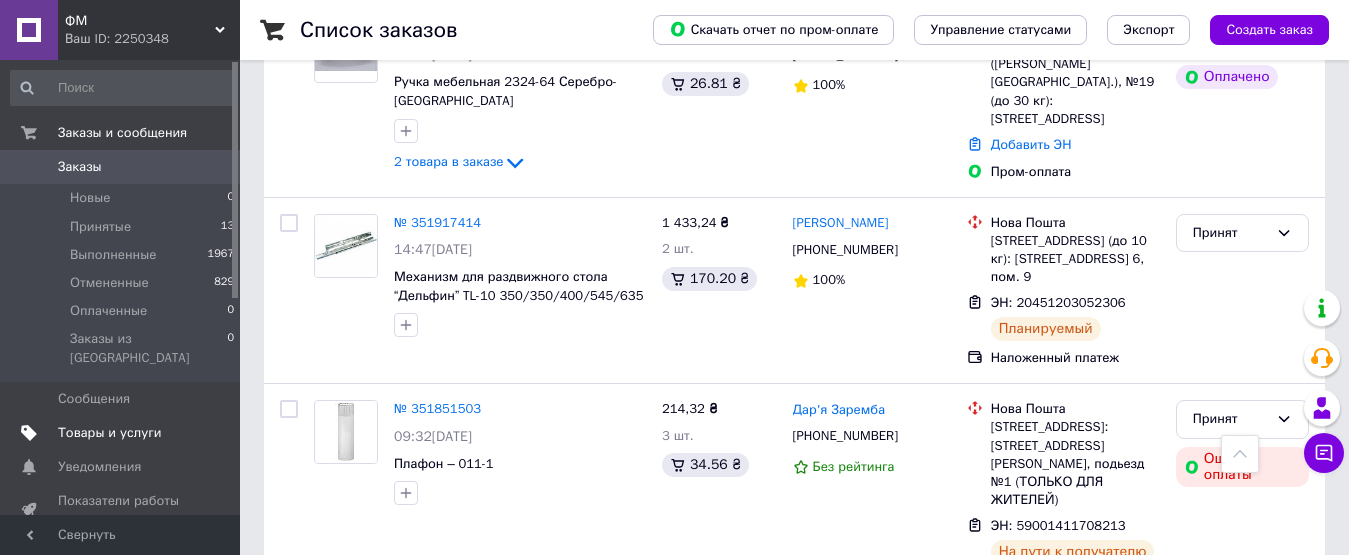 click on "Товары и услуги" at bounding box center [110, 433] 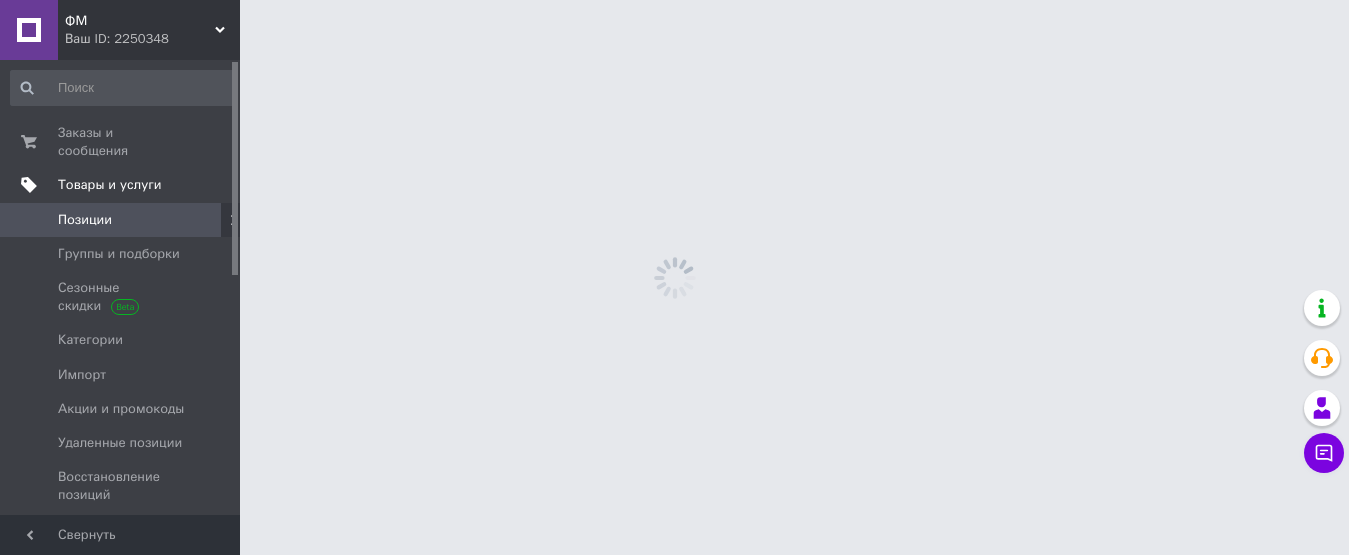 scroll, scrollTop: 0, scrollLeft: 0, axis: both 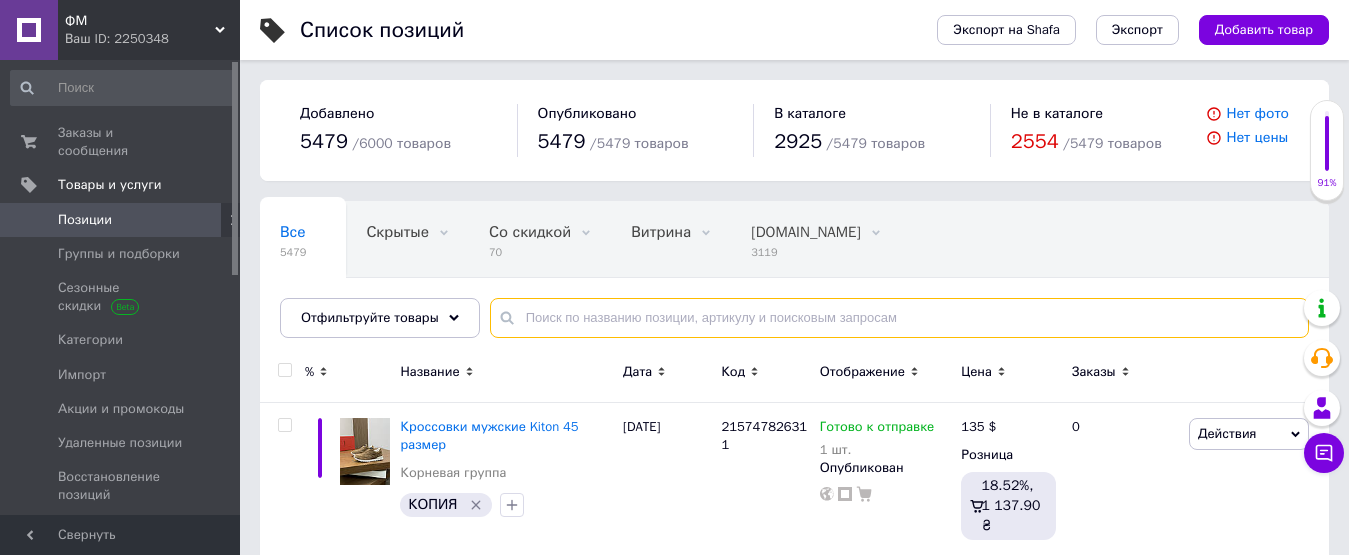 click at bounding box center [899, 318] 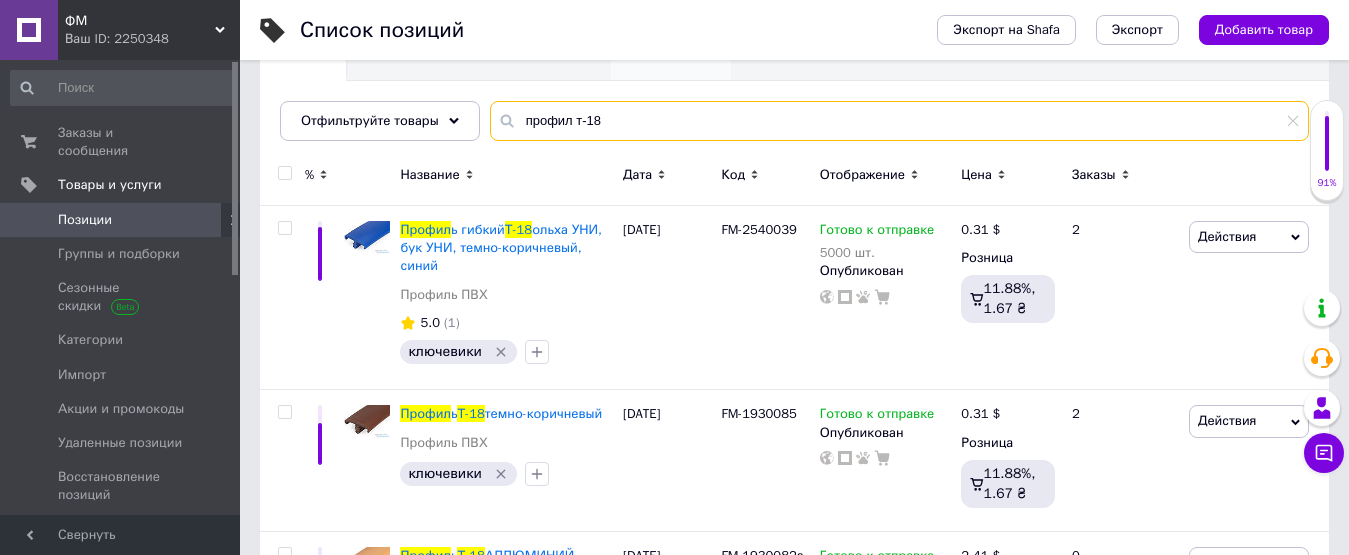 scroll, scrollTop: 200, scrollLeft: 0, axis: vertical 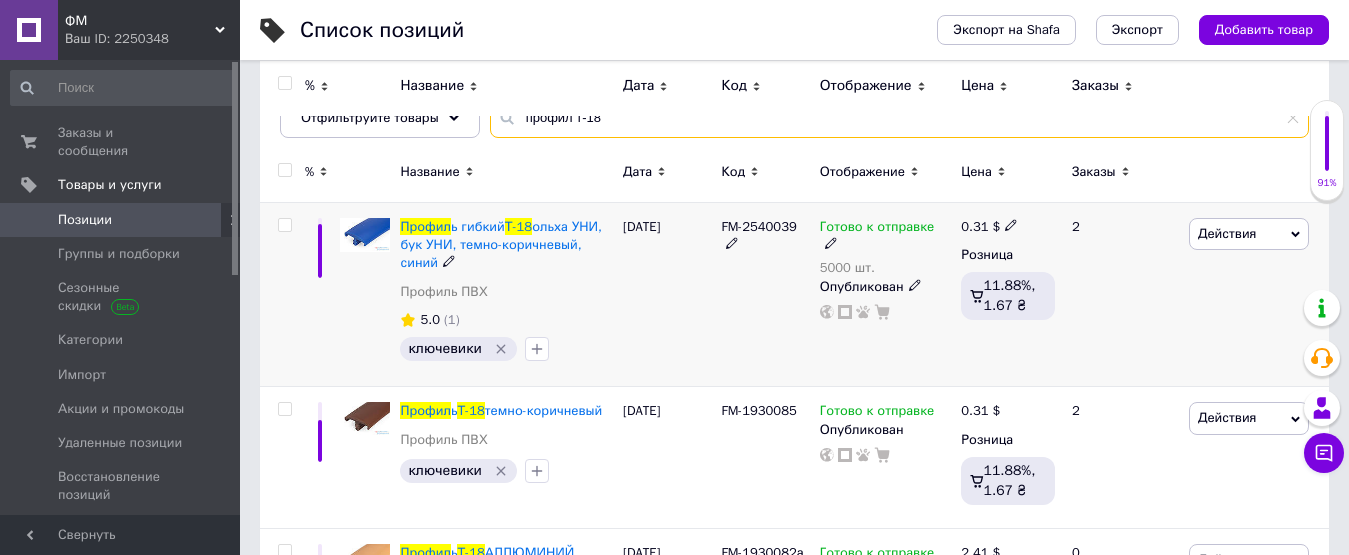 type on "профил т-18" 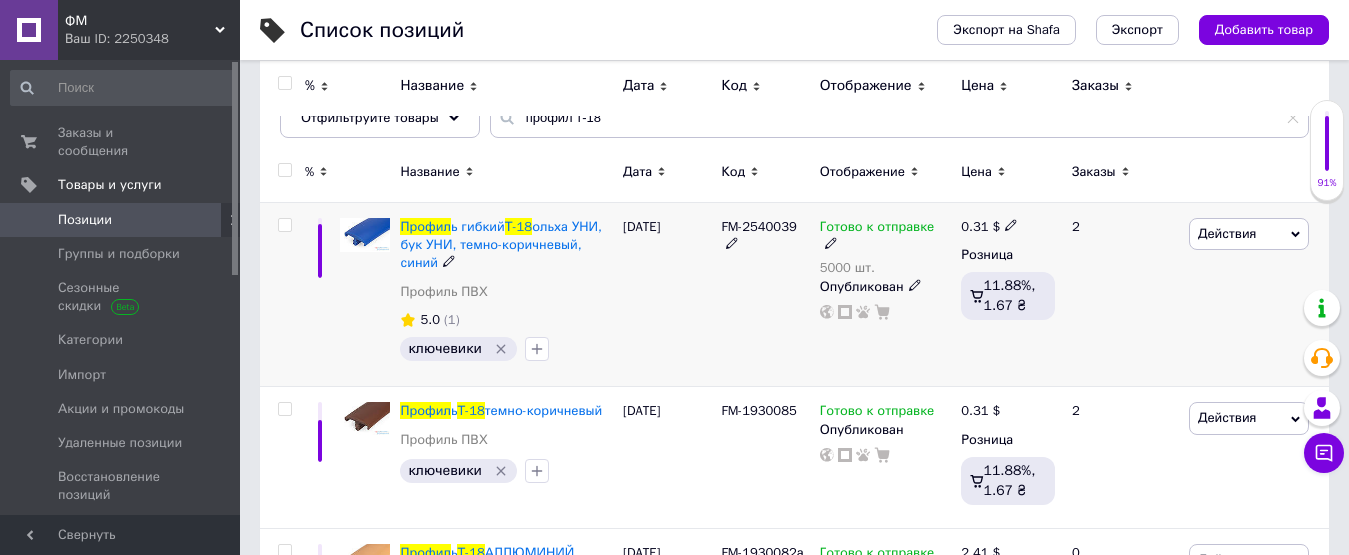 click 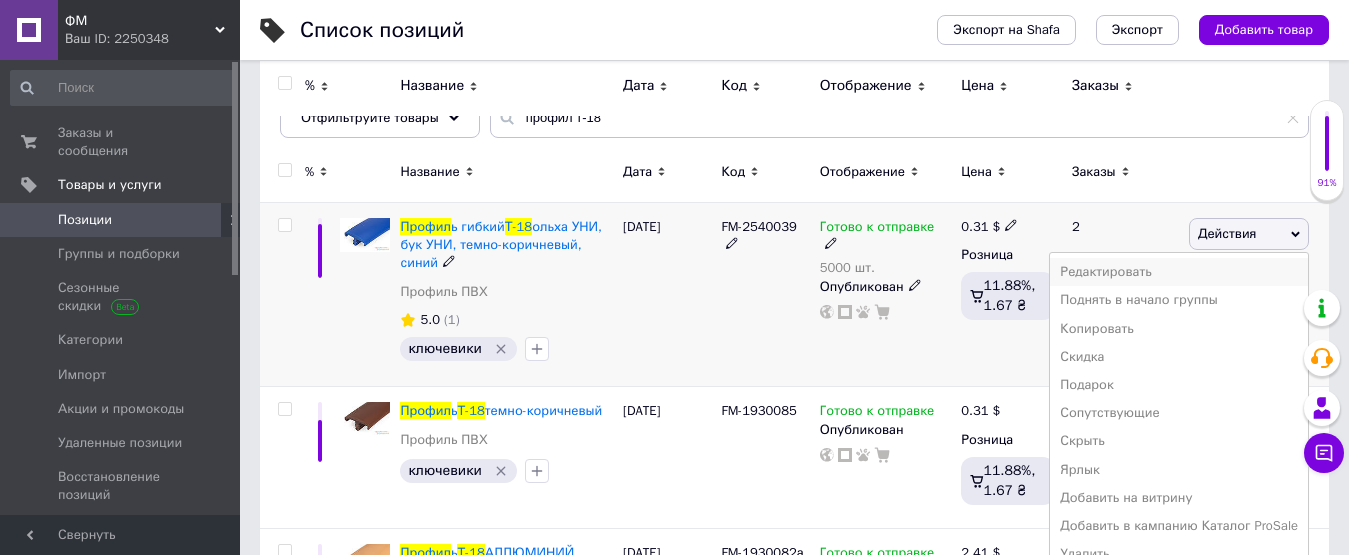 click on "Редактировать" at bounding box center [1179, 272] 